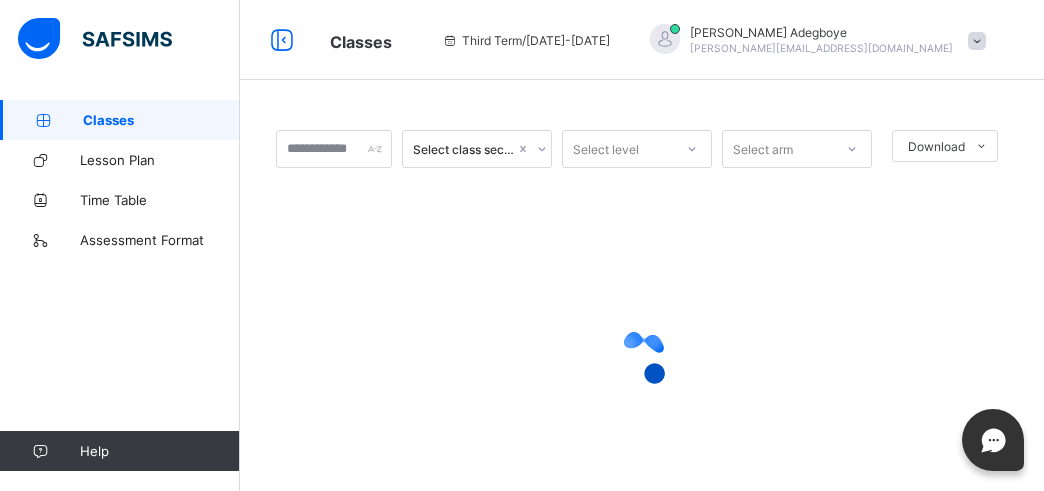 scroll, scrollTop: 0, scrollLeft: 0, axis: both 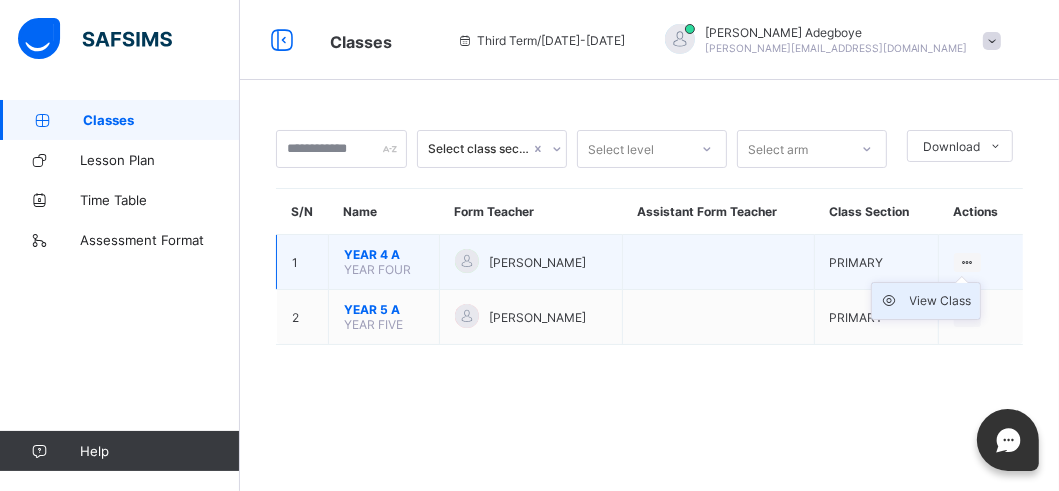 click on "View Class" at bounding box center (941, 301) 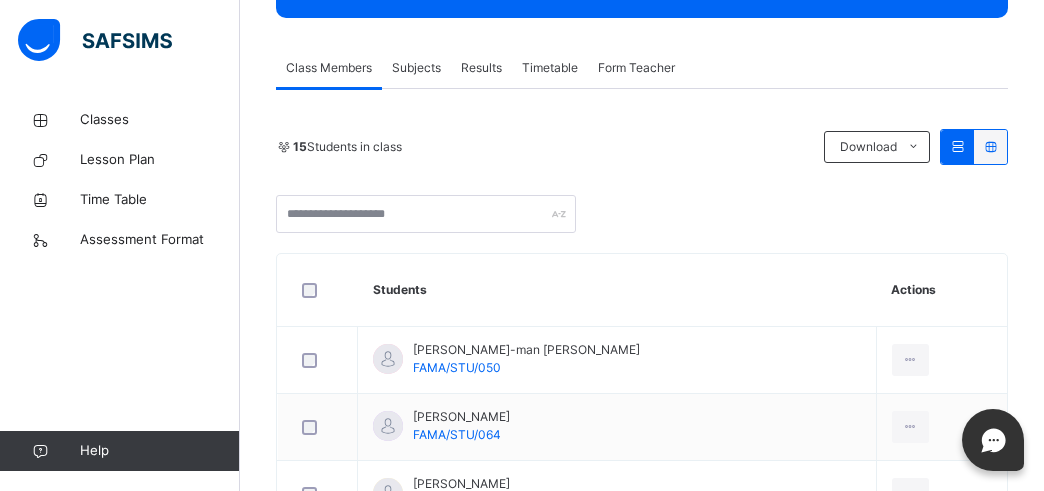 scroll, scrollTop: 280, scrollLeft: 0, axis: vertical 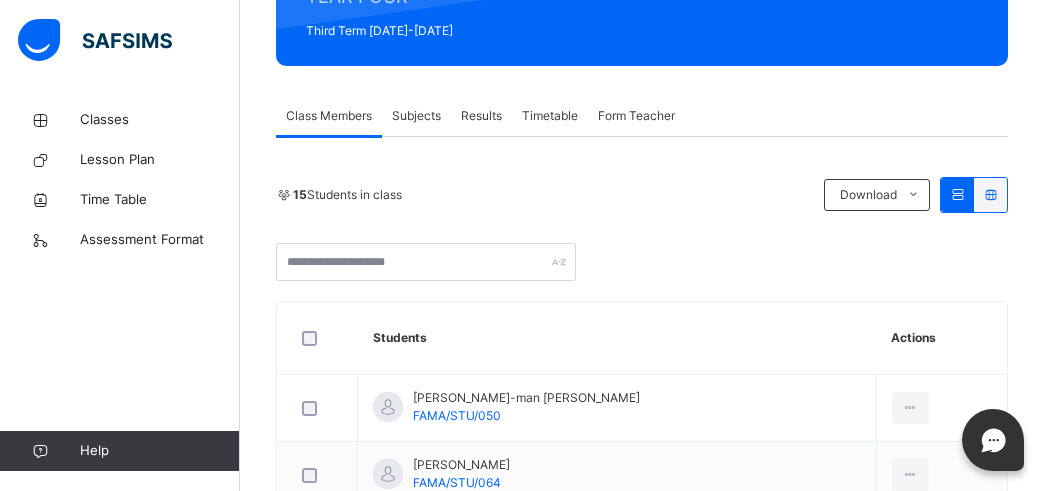 click on "Subjects" at bounding box center (416, 116) 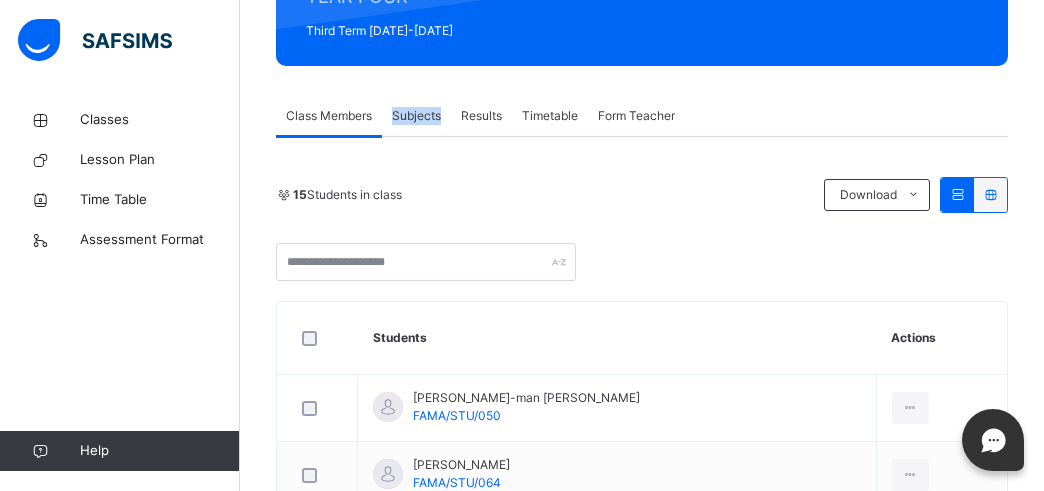 click on "Subjects" at bounding box center (416, 116) 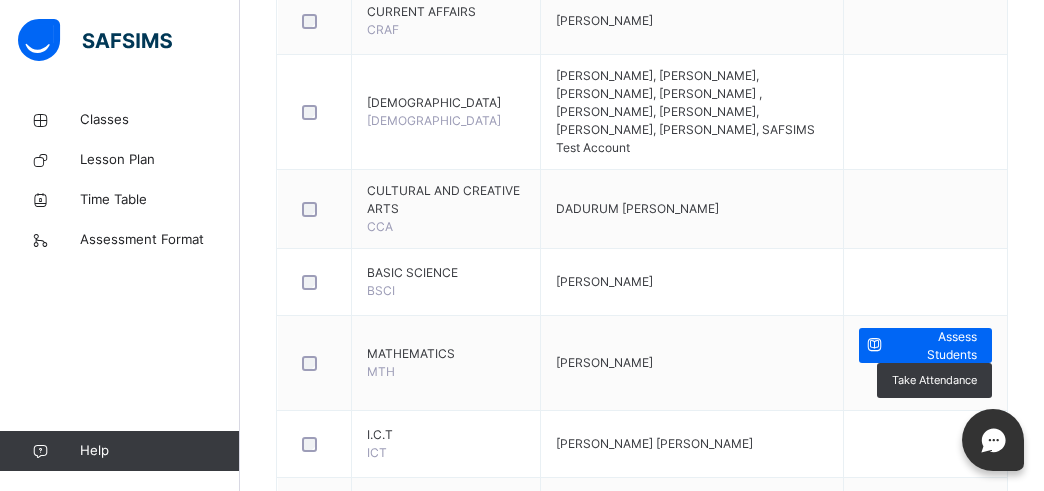 scroll, scrollTop: 653, scrollLeft: 0, axis: vertical 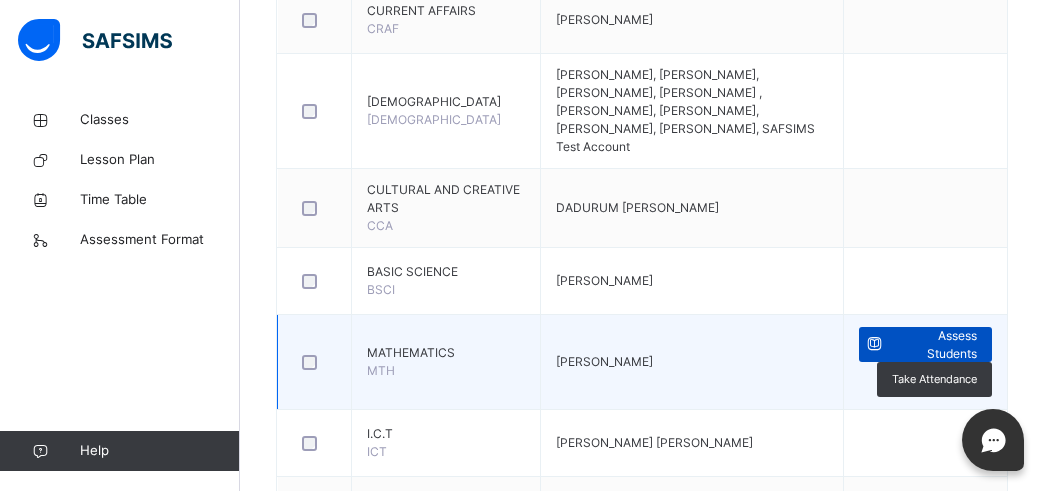 click on "Assess Students" at bounding box center [934, 345] 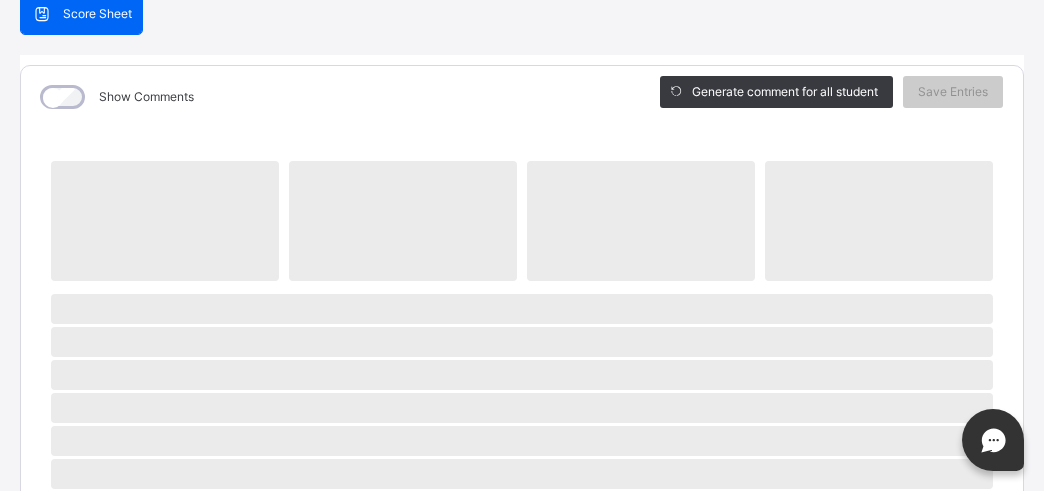 scroll, scrollTop: 203, scrollLeft: 0, axis: vertical 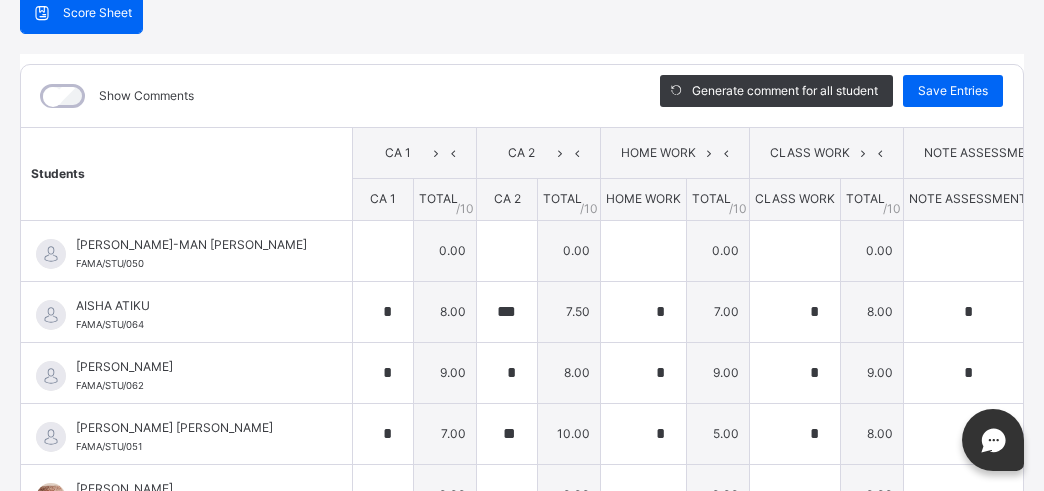 type on "*" 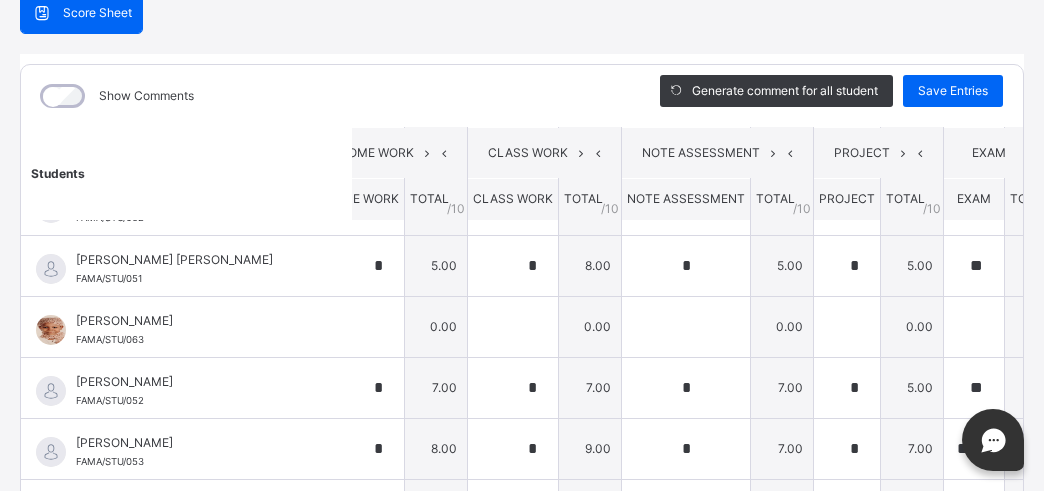 scroll, scrollTop: 168, scrollLeft: 352, axis: both 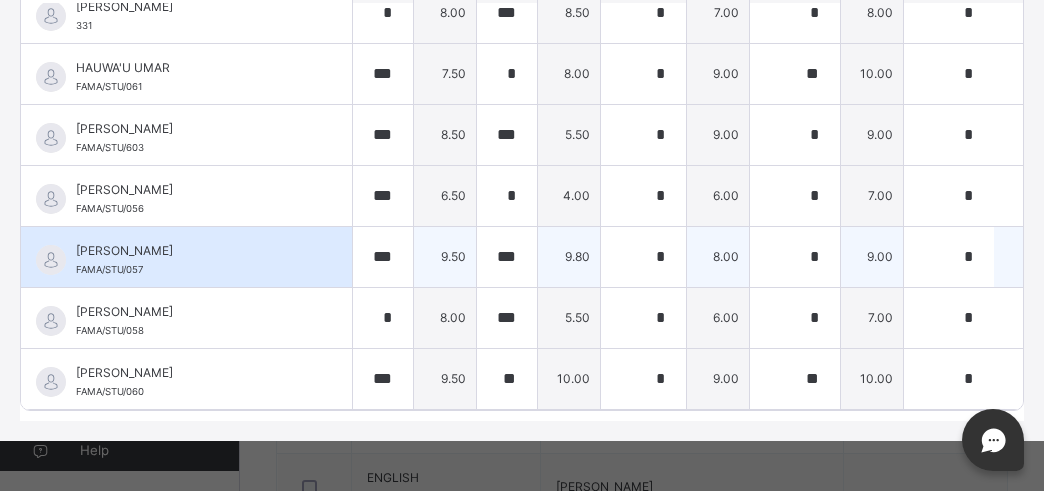 click on "[PERSON_NAME]/STU/057" at bounding box center (186, 257) 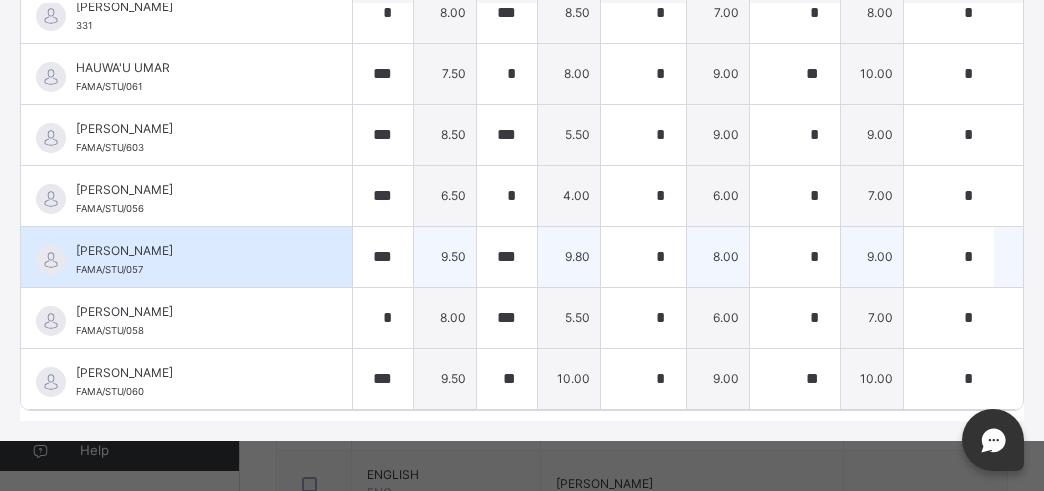scroll, scrollTop: 667, scrollLeft: 0, axis: vertical 